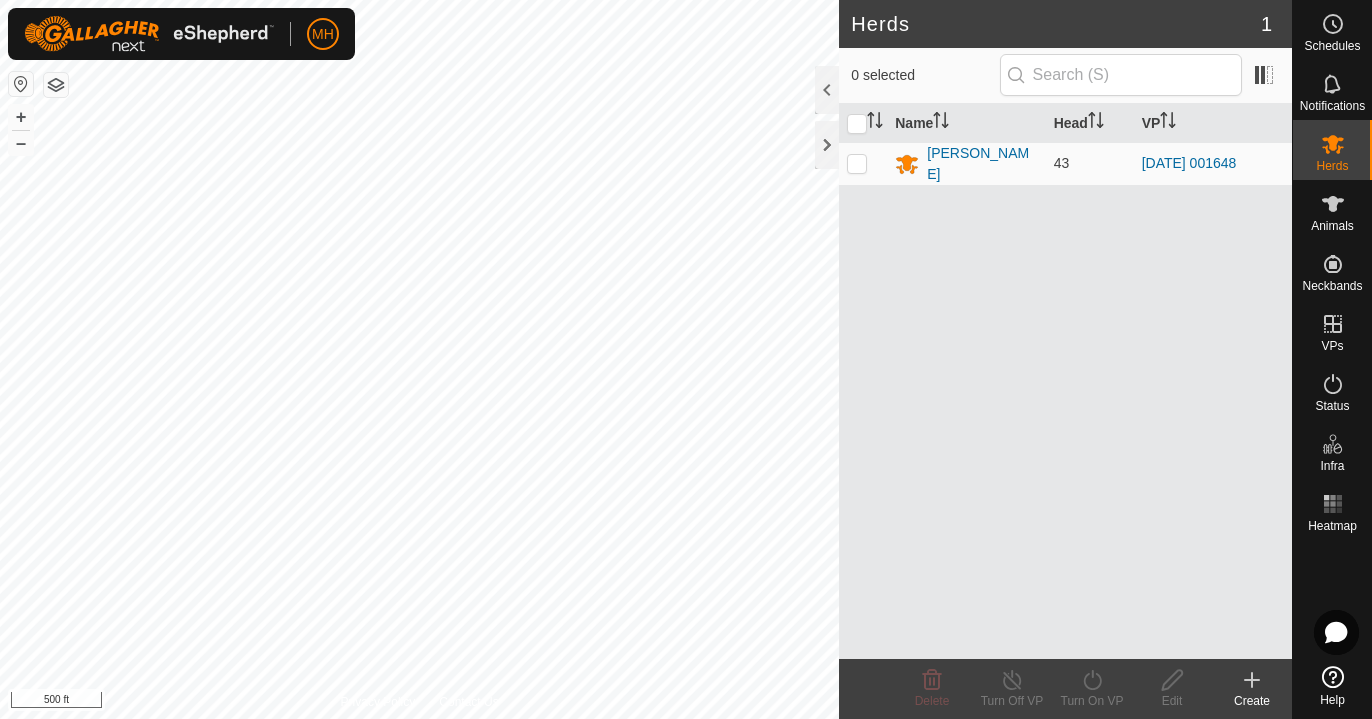 scroll, scrollTop: 0, scrollLeft: 0, axis: both 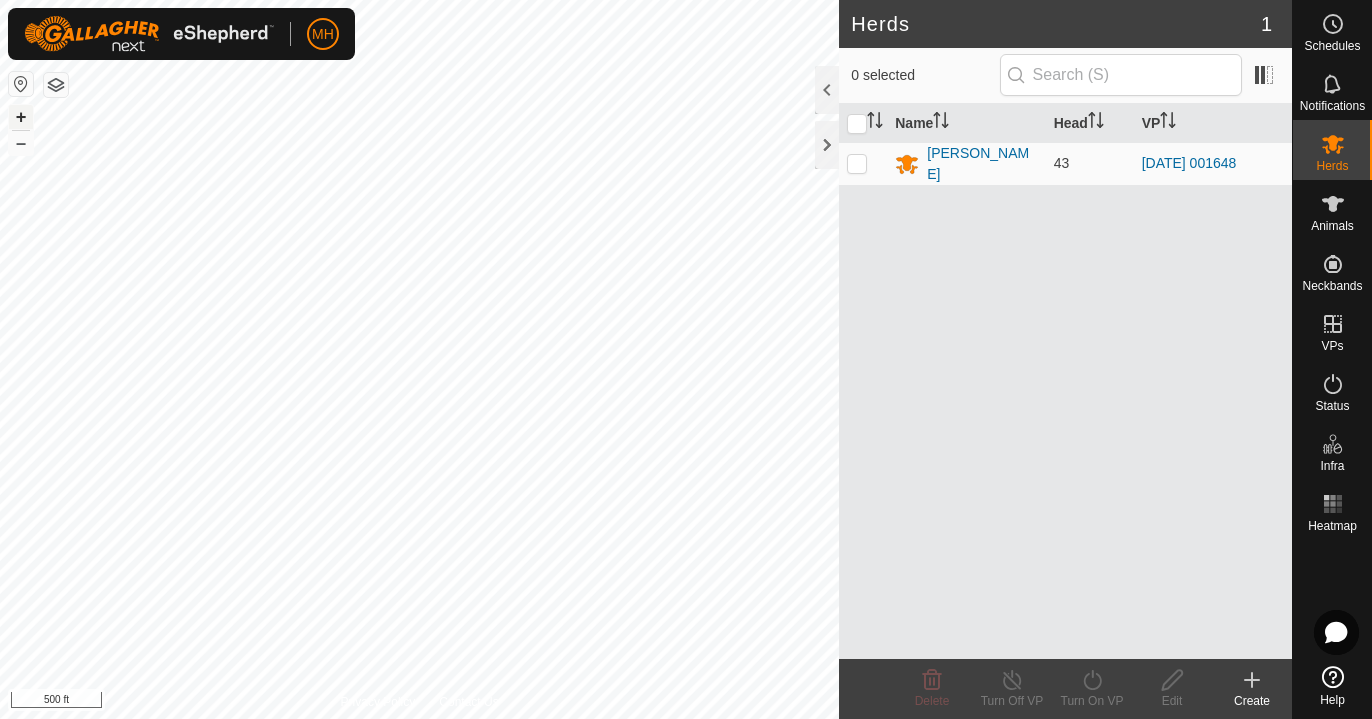 click on "+" at bounding box center [21, 117] 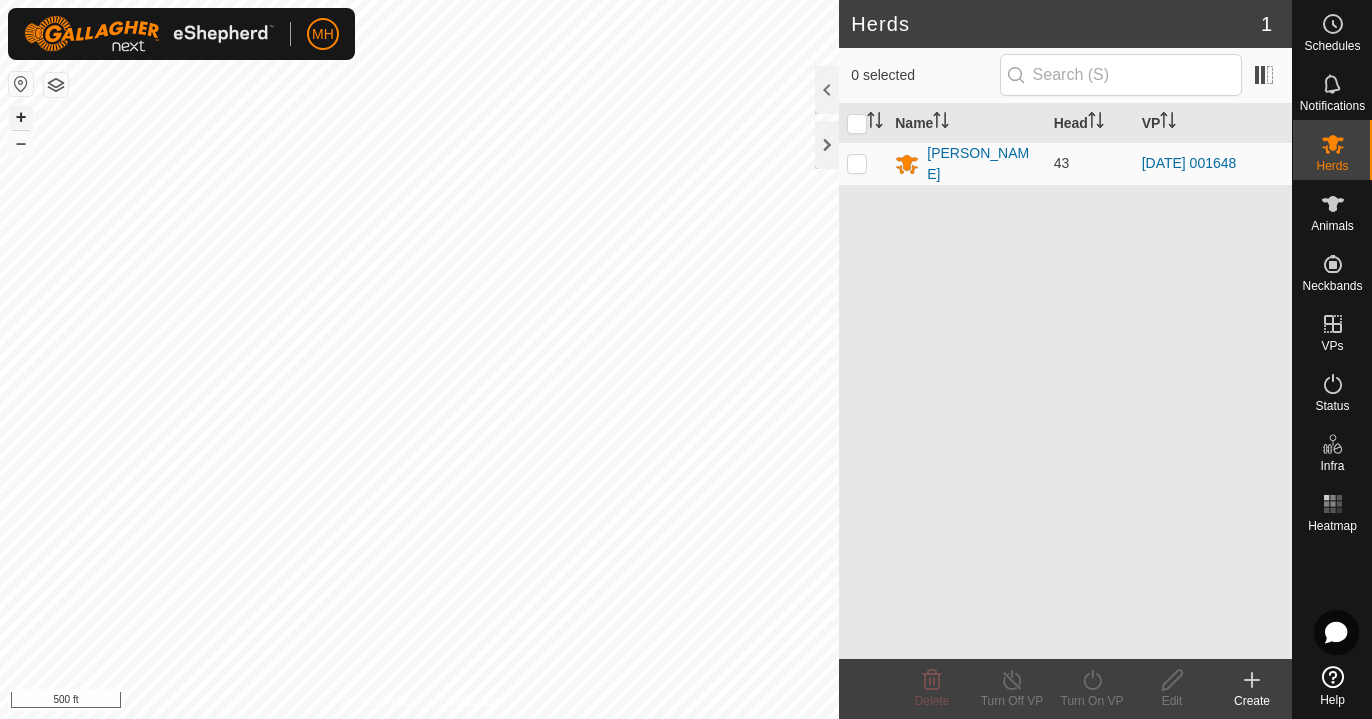 click on "+" at bounding box center [21, 117] 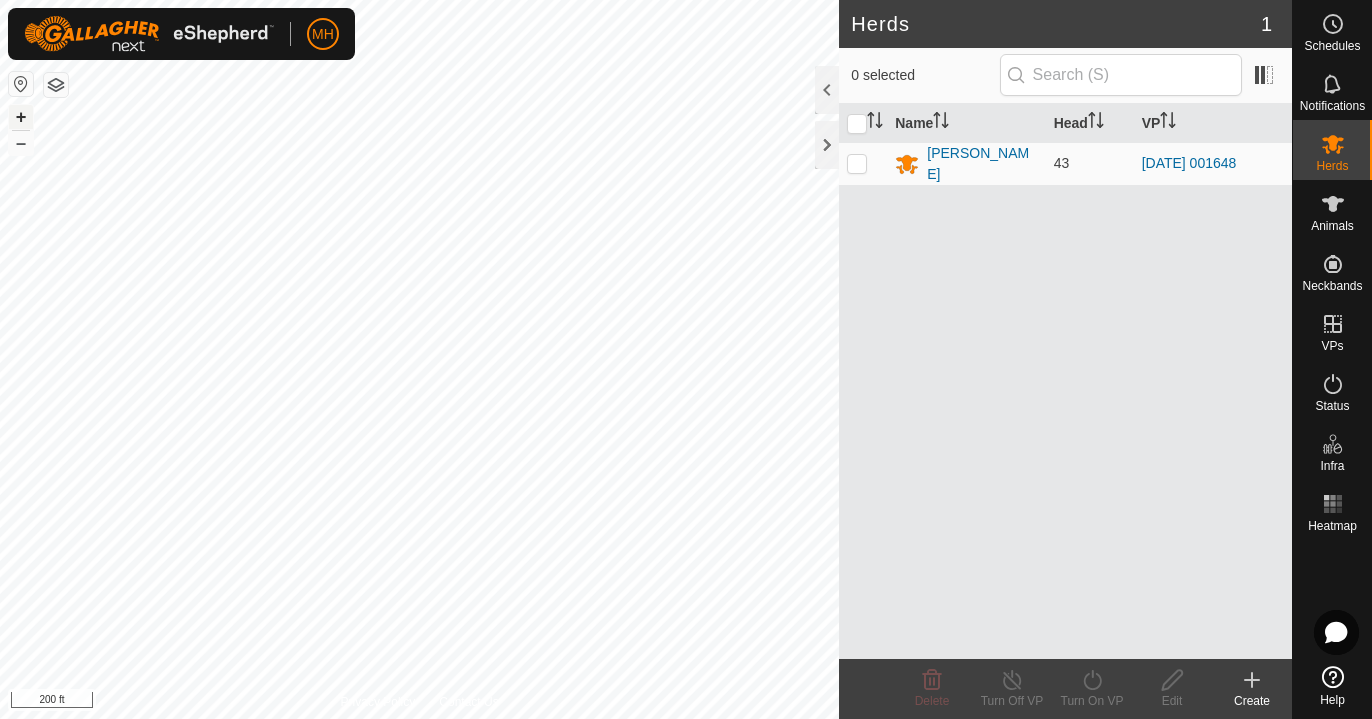 click on "+" at bounding box center (21, 117) 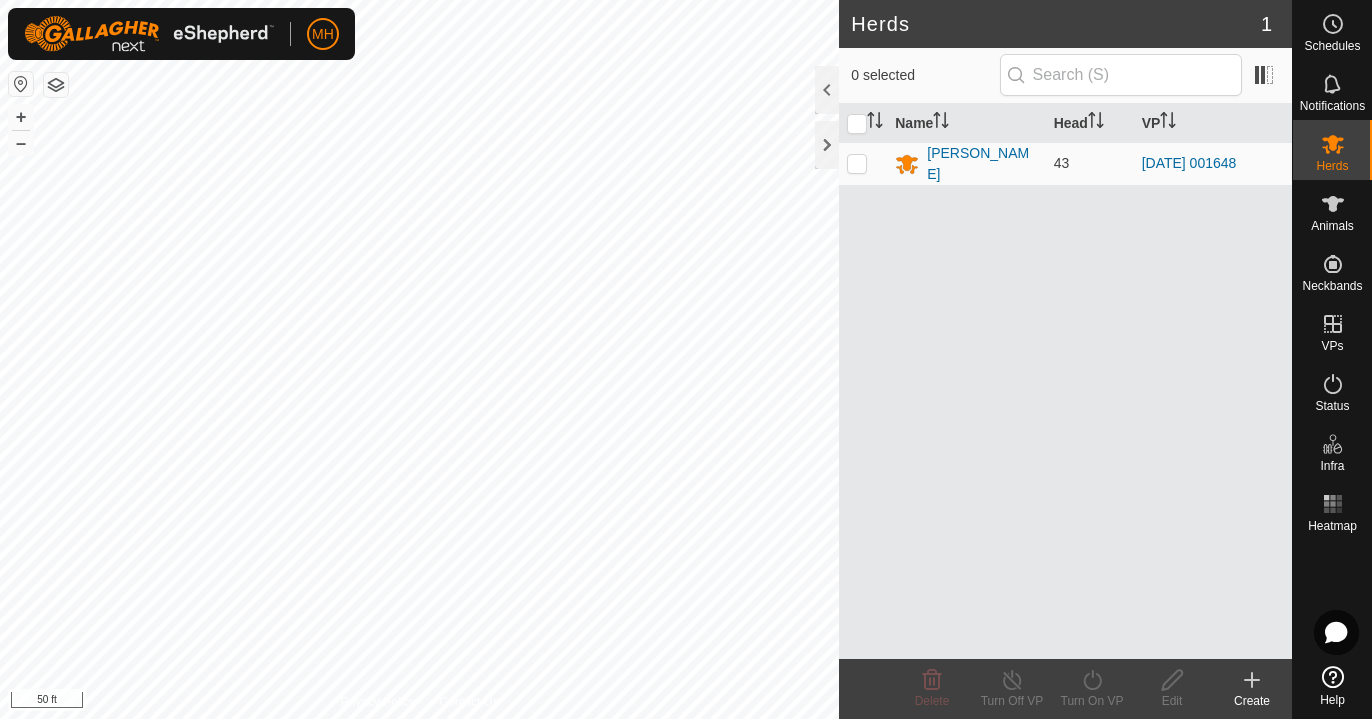 click on "MH Schedules Notifications Herds Animals Neckbands VPs Status Infra Heatmap Help Herds 1  0 selected   Name   Head   [PERSON_NAME] 43 [DATE] 001648 Delete  Turn Off VP   Turn On VP   Edit   Create  Privacy Policy Contact Us + – ⇧ i 50 ft" 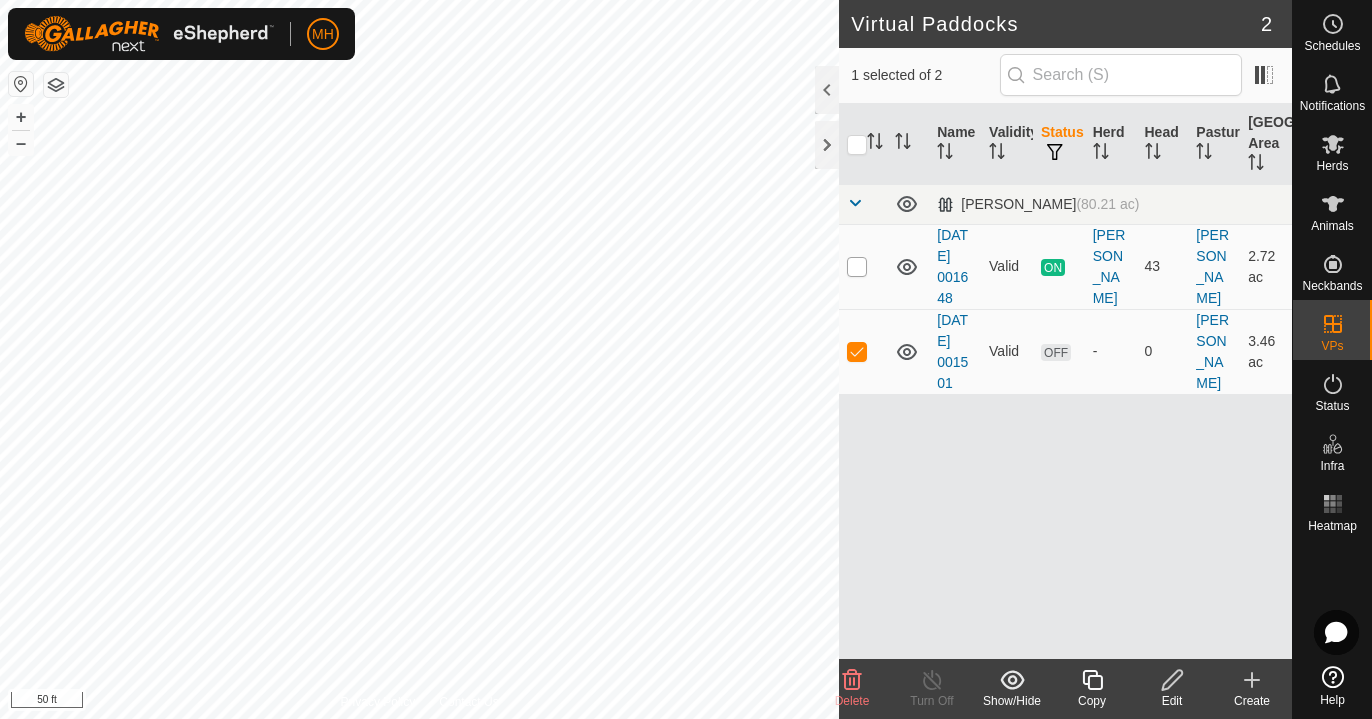 click at bounding box center [857, 267] 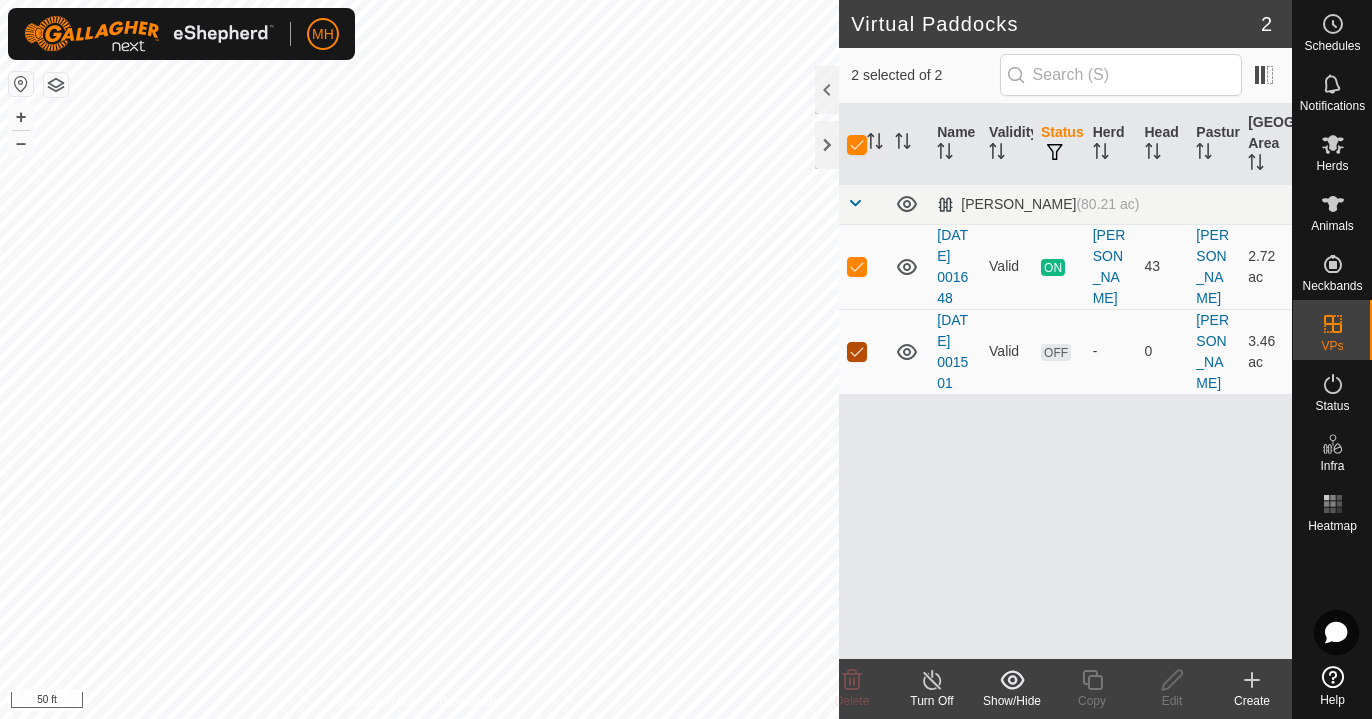 click at bounding box center [857, 352] 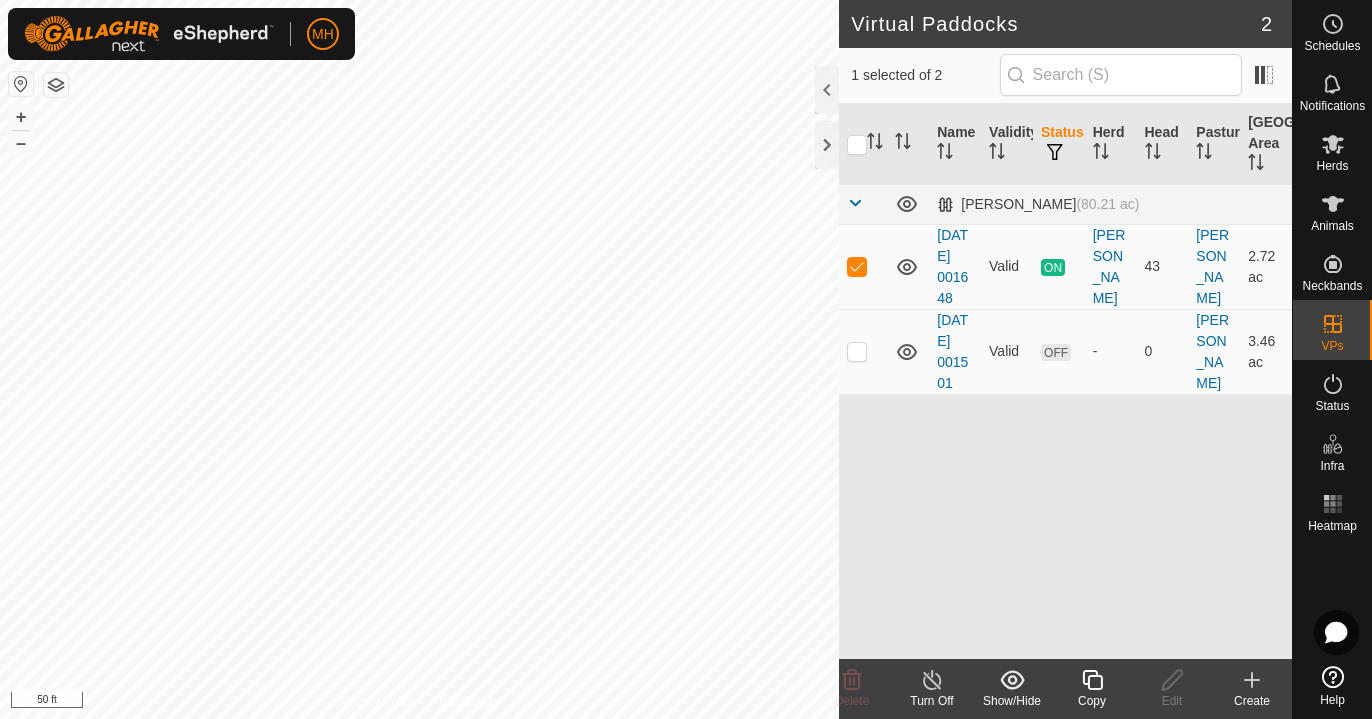 checkbox on "true" 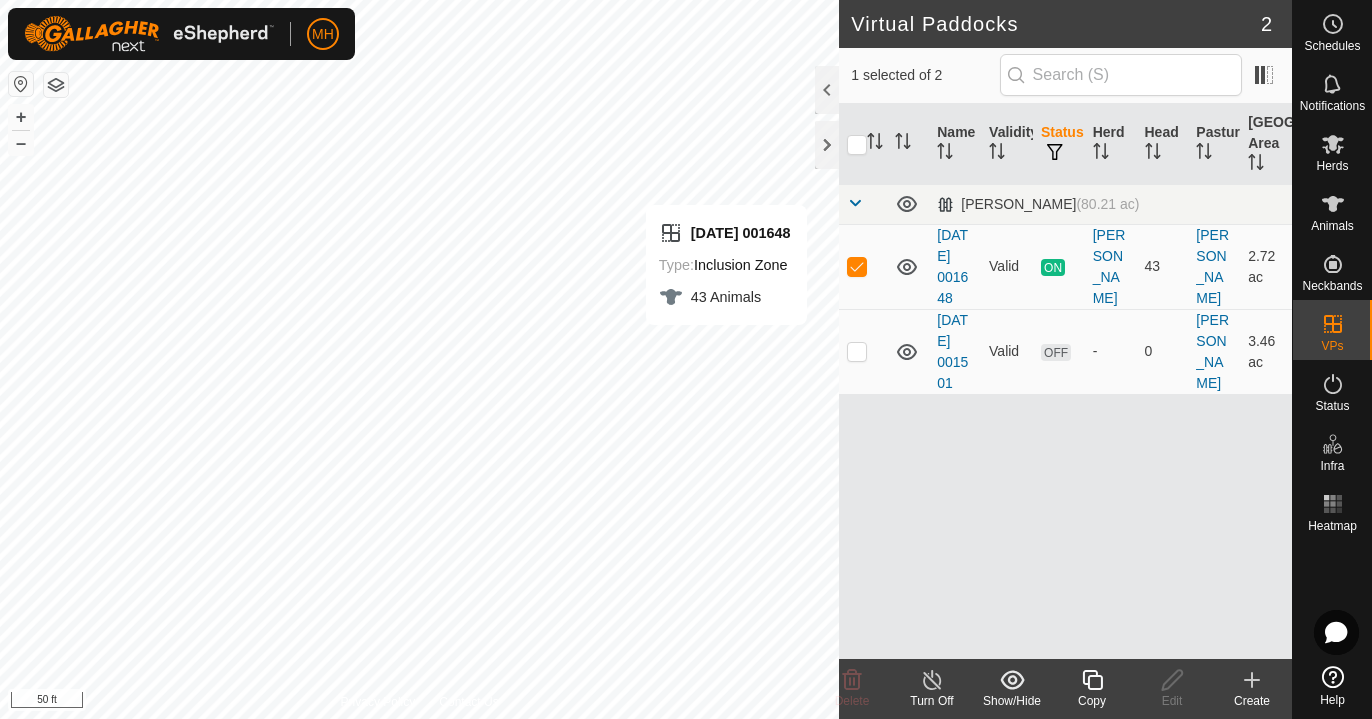 click on "Valid" at bounding box center [1007, 266] 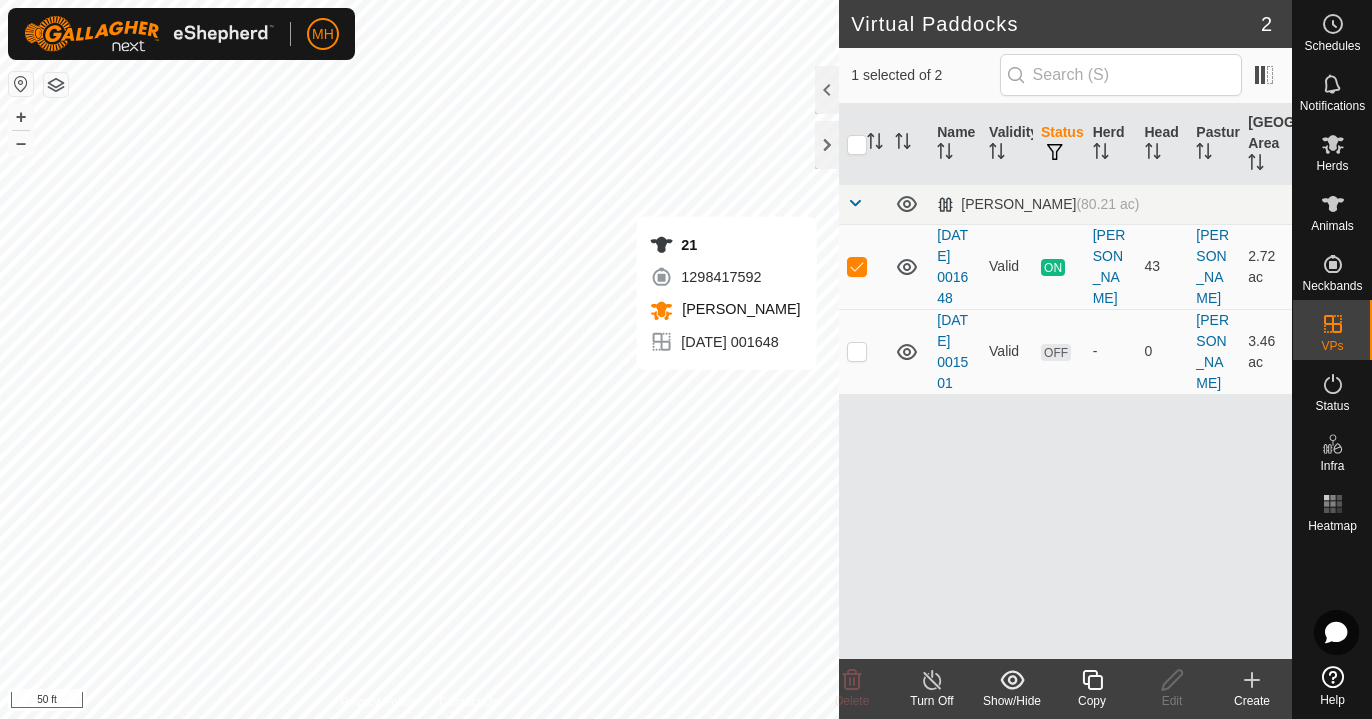 click on "Valid" at bounding box center [1007, 266] 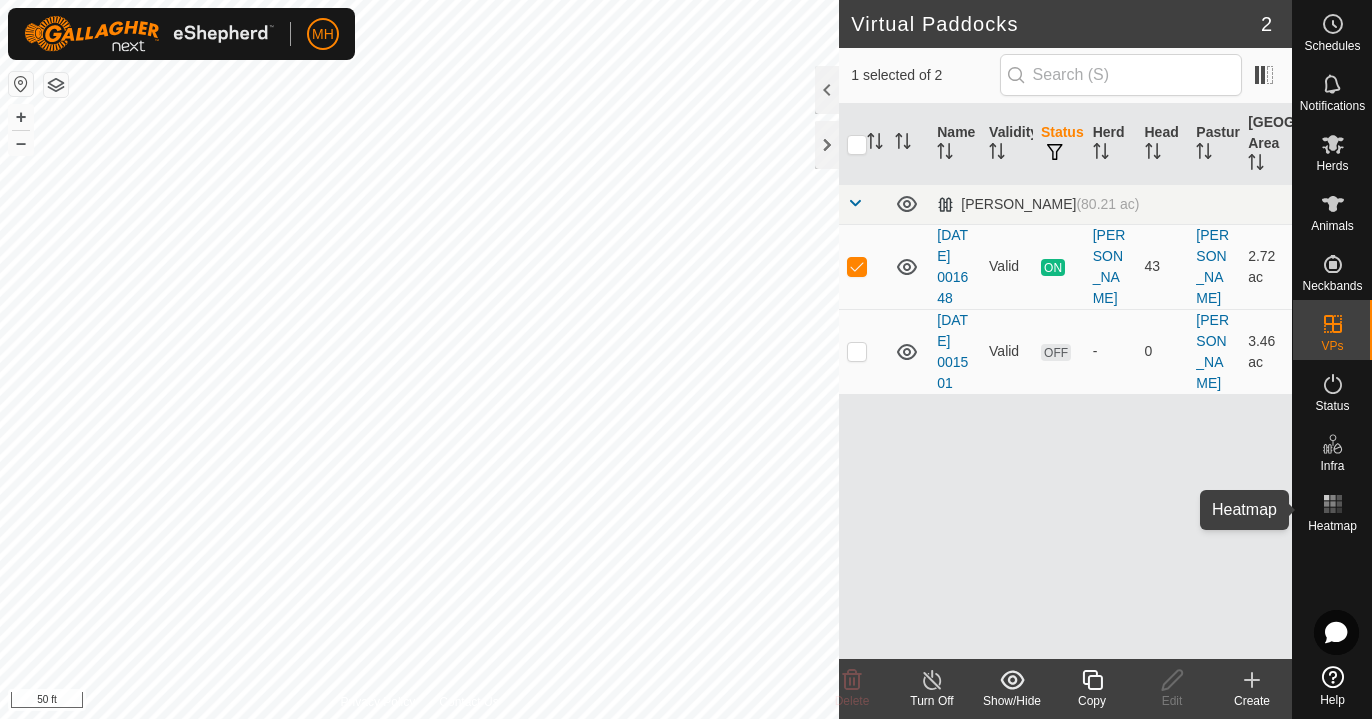 click 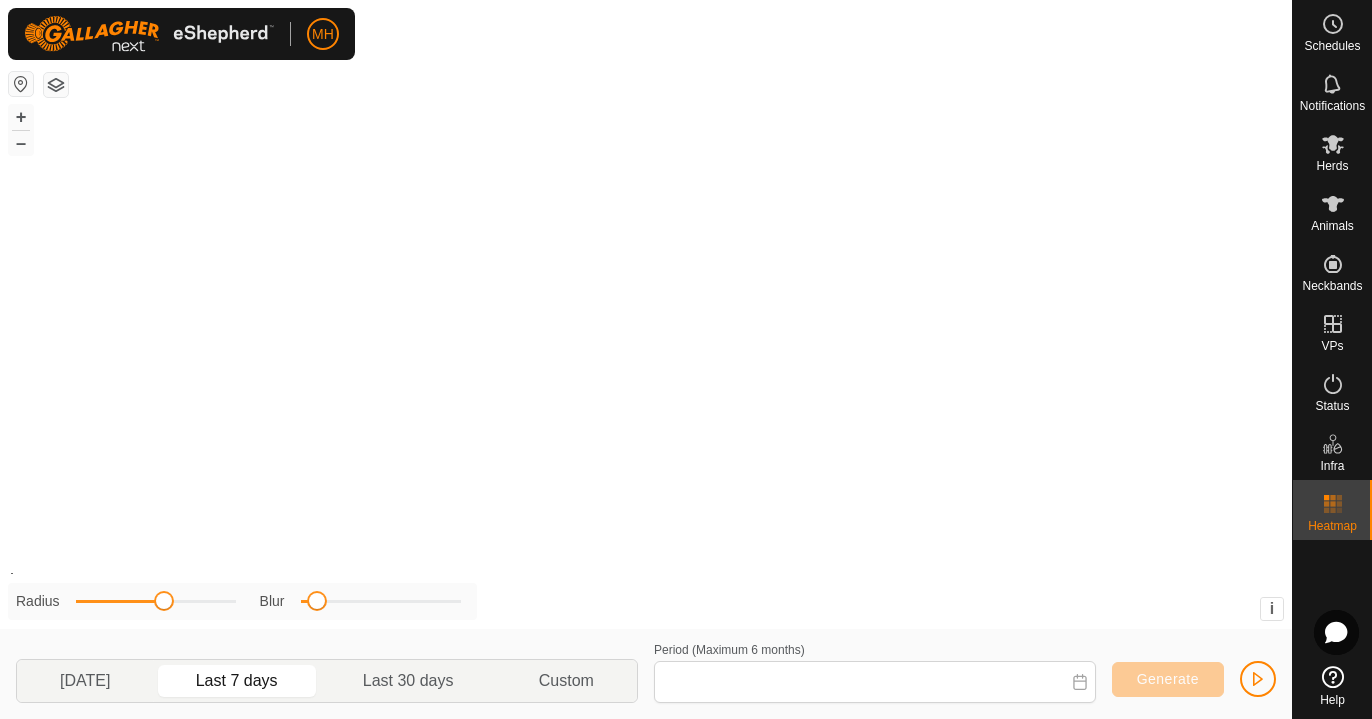 type on "[DATE] - [DATE]" 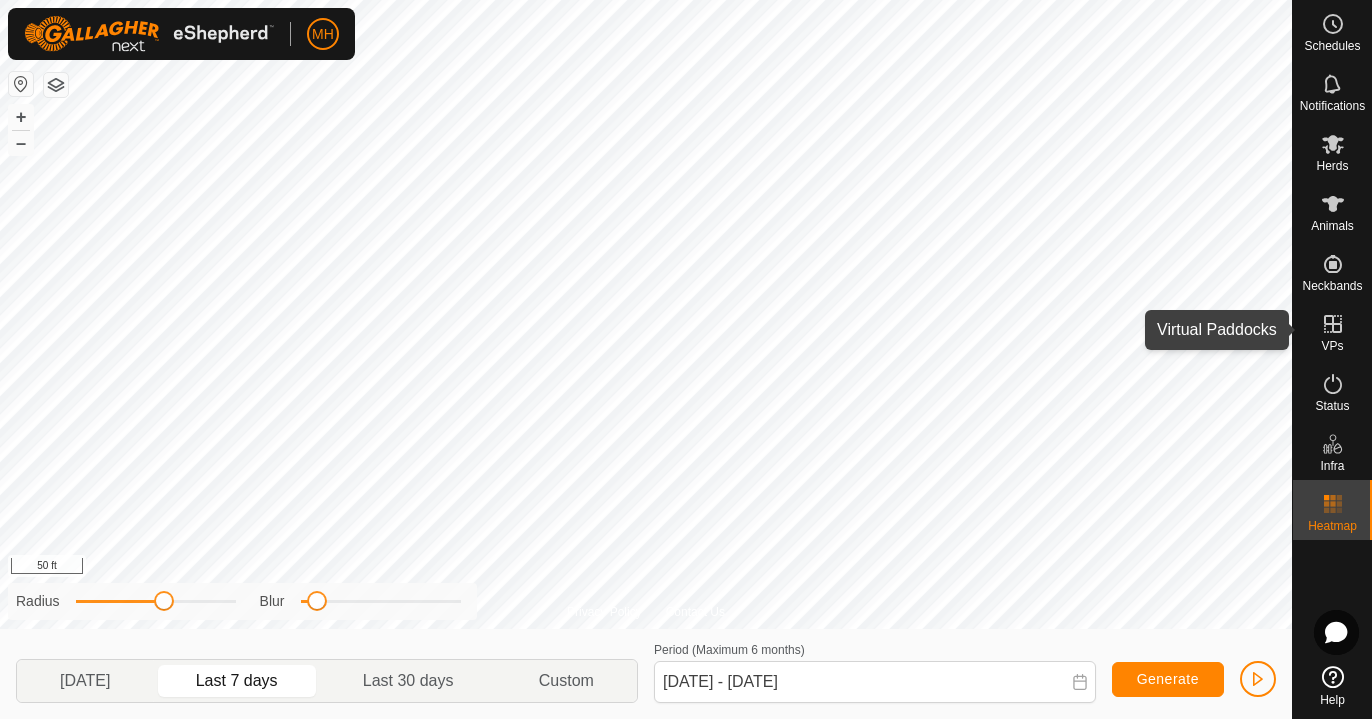 click 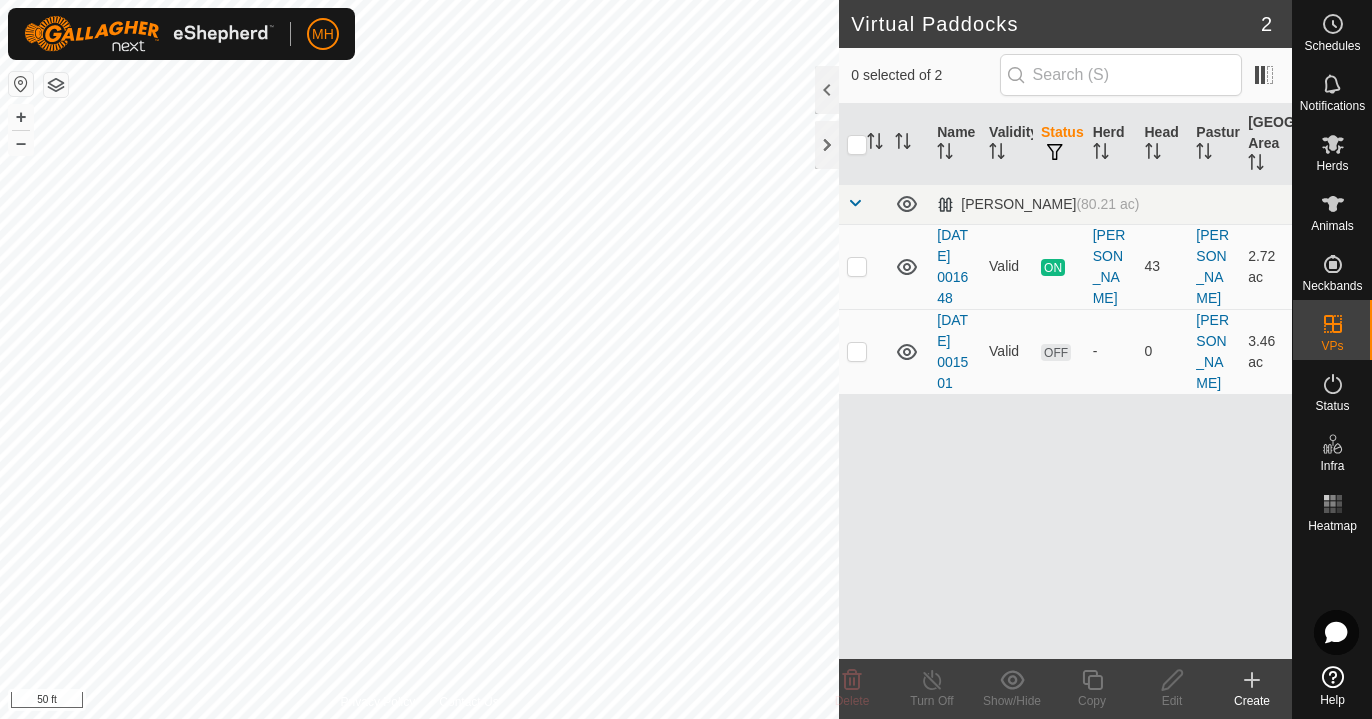 checkbox on "true" 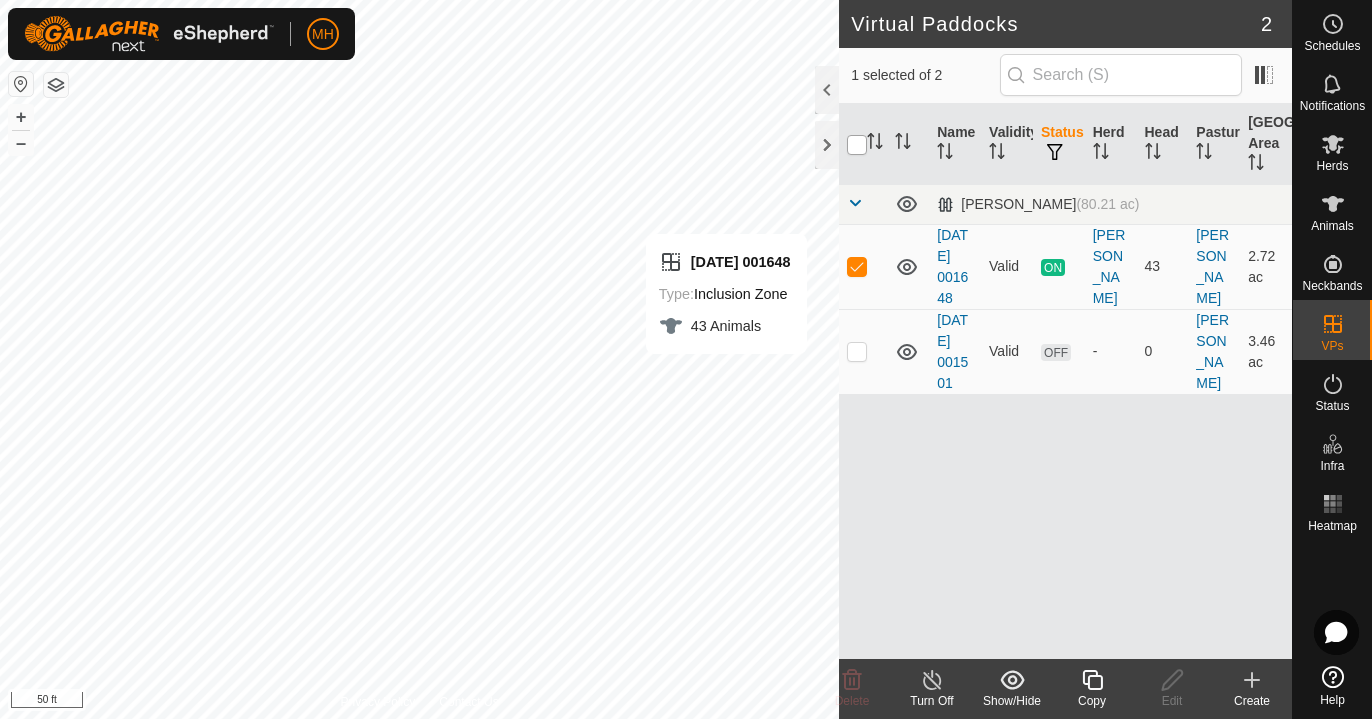 click at bounding box center (857, 145) 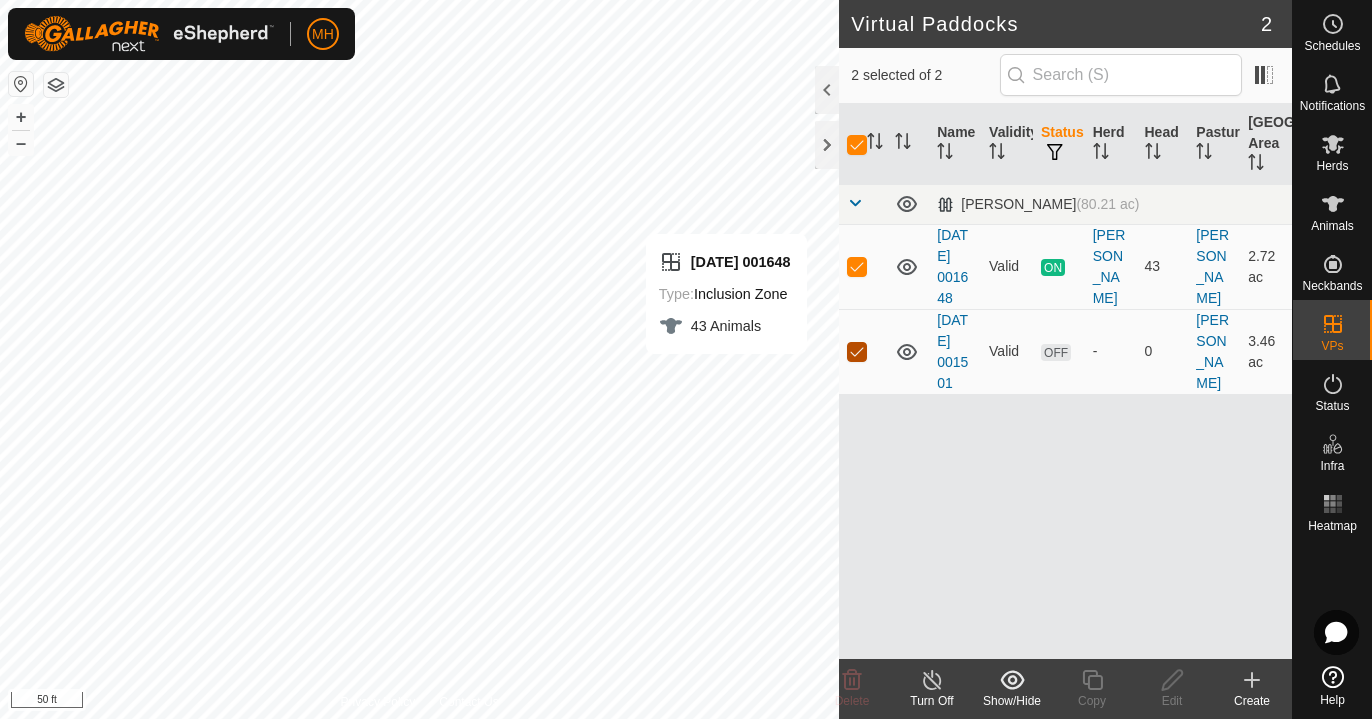 click at bounding box center [857, 352] 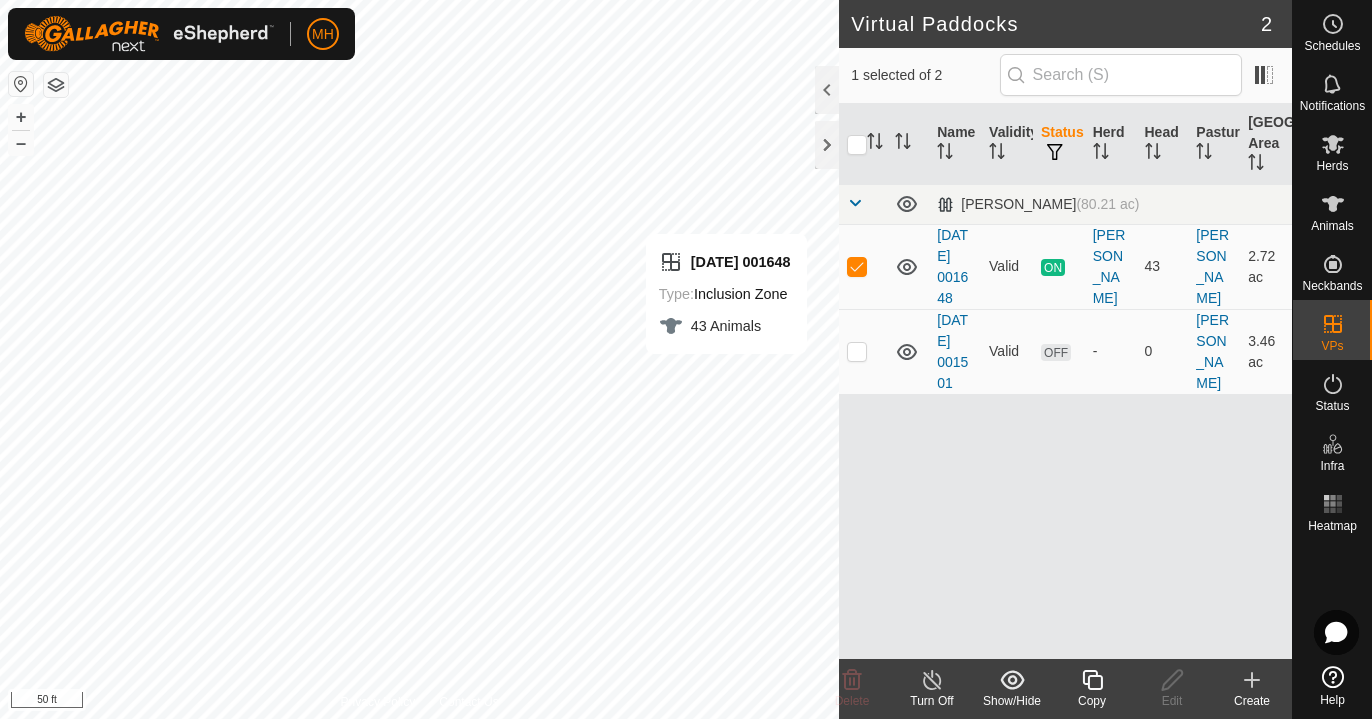 click on "Status" at bounding box center (1059, 144) 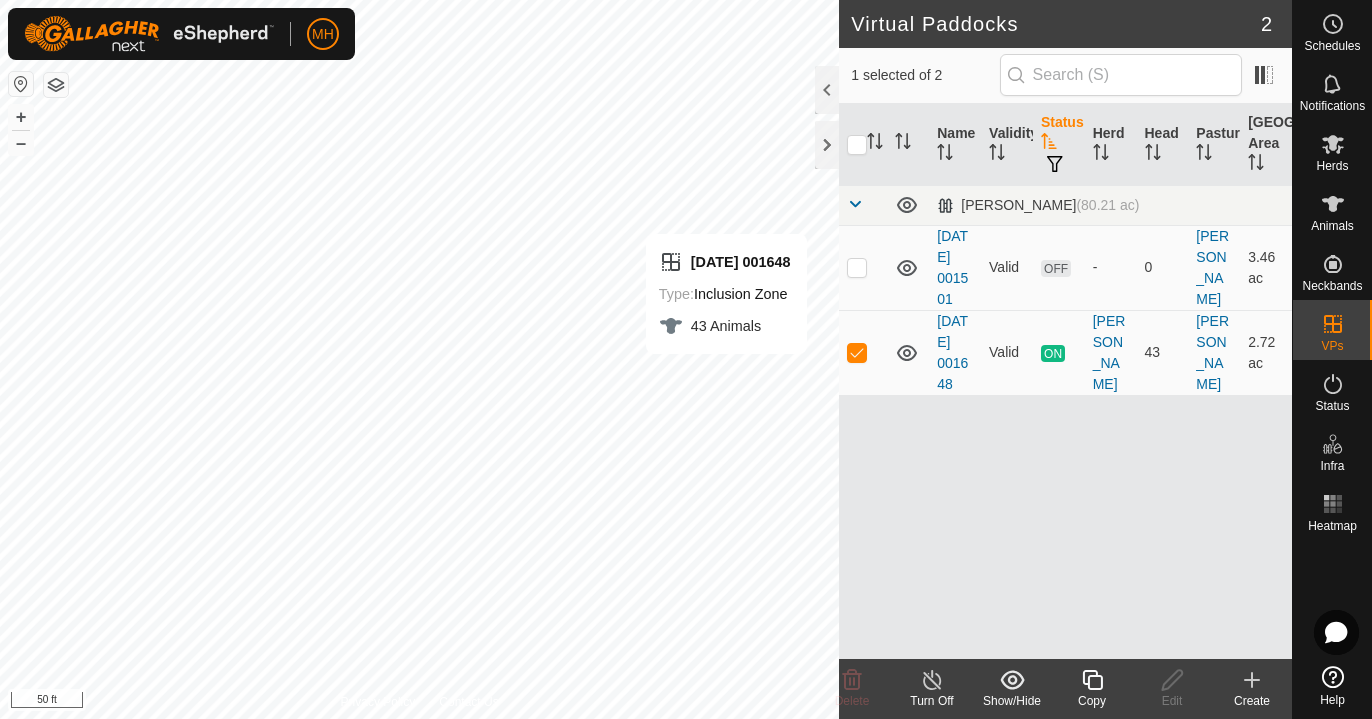 click on "Status" at bounding box center (1059, 145) 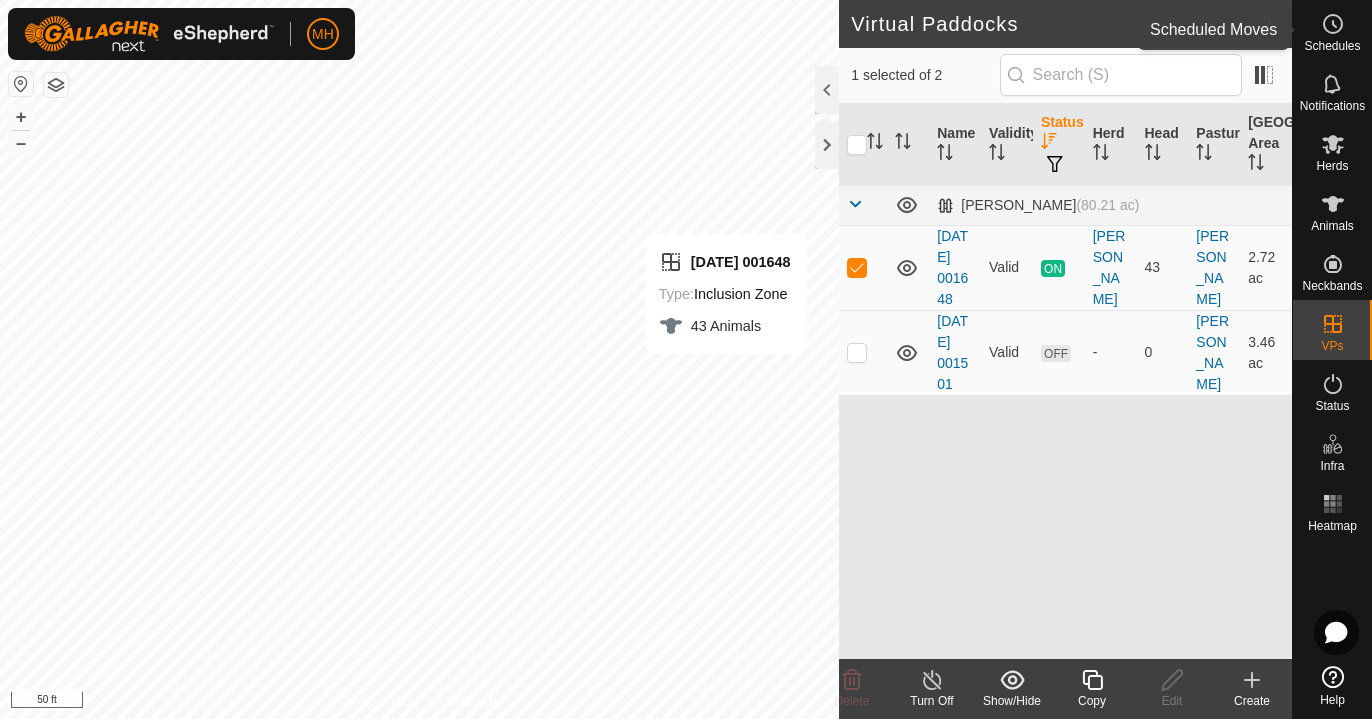 click on "Schedules" at bounding box center [1332, 46] 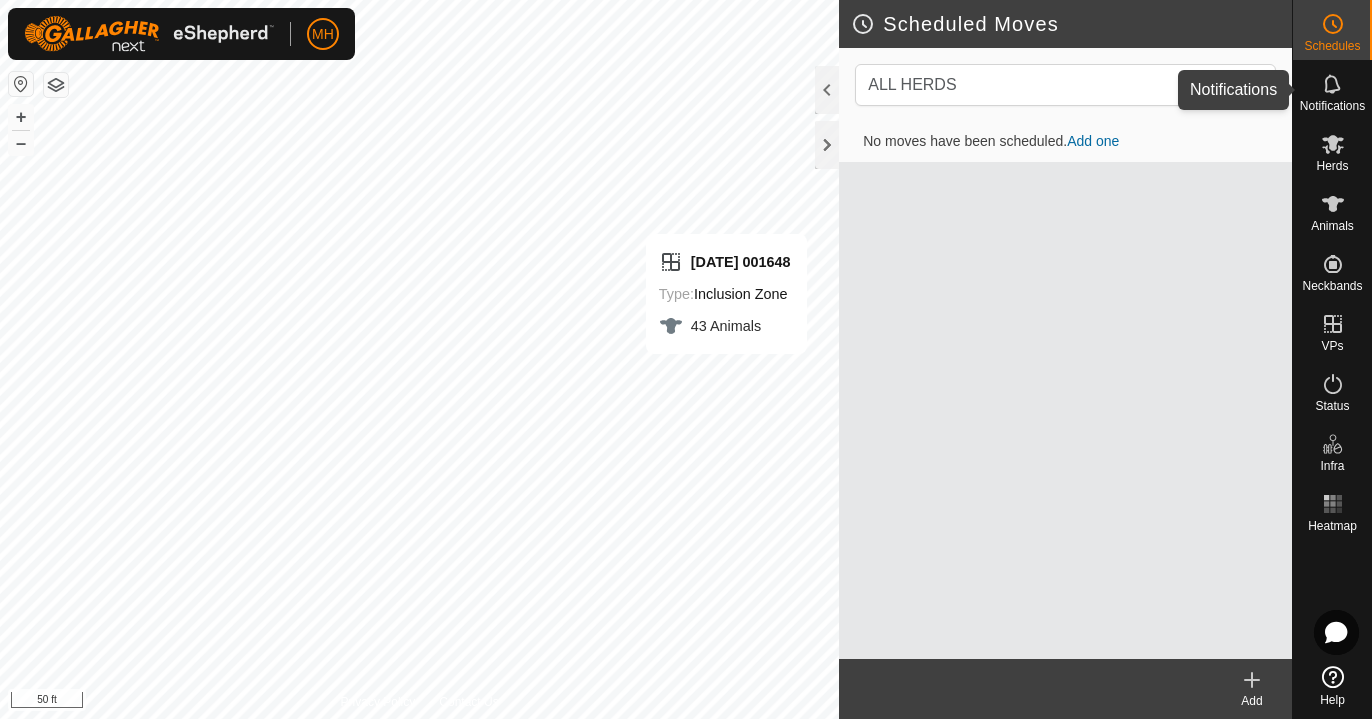 click on "Notifications" at bounding box center (1332, 106) 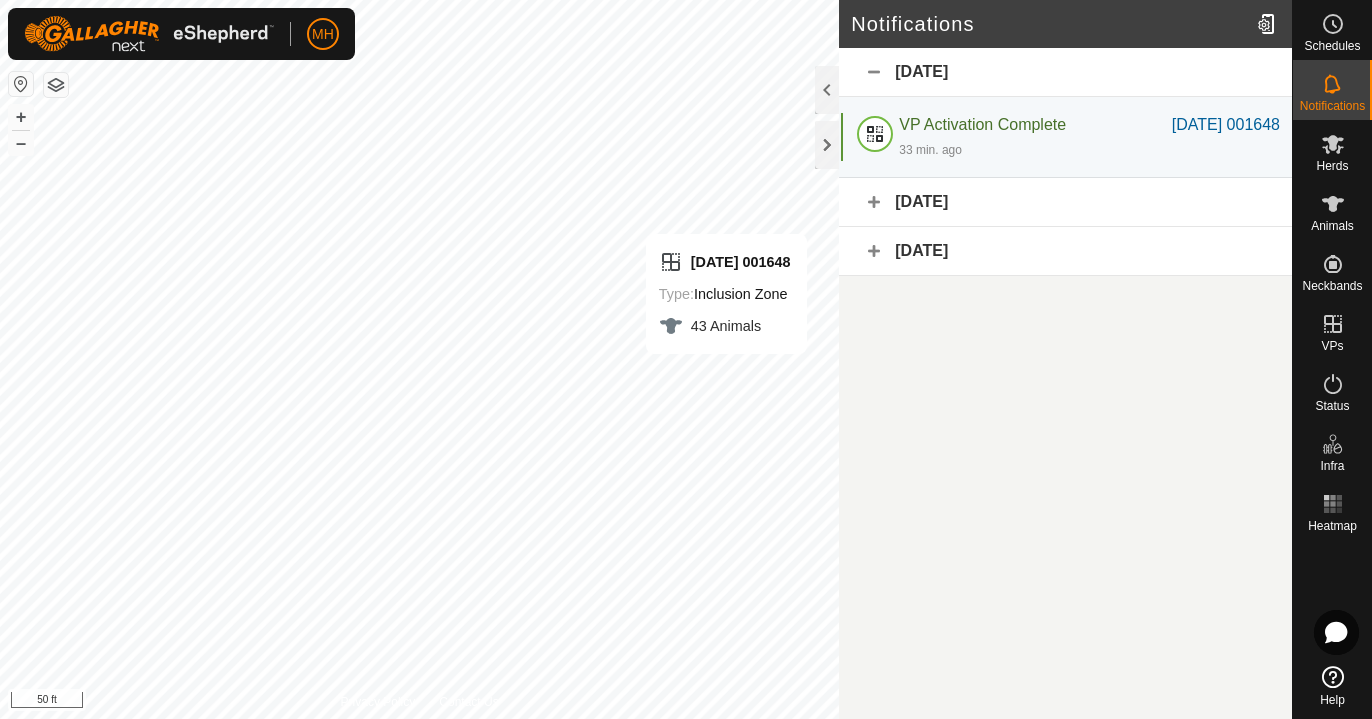 click on "[DATE]" 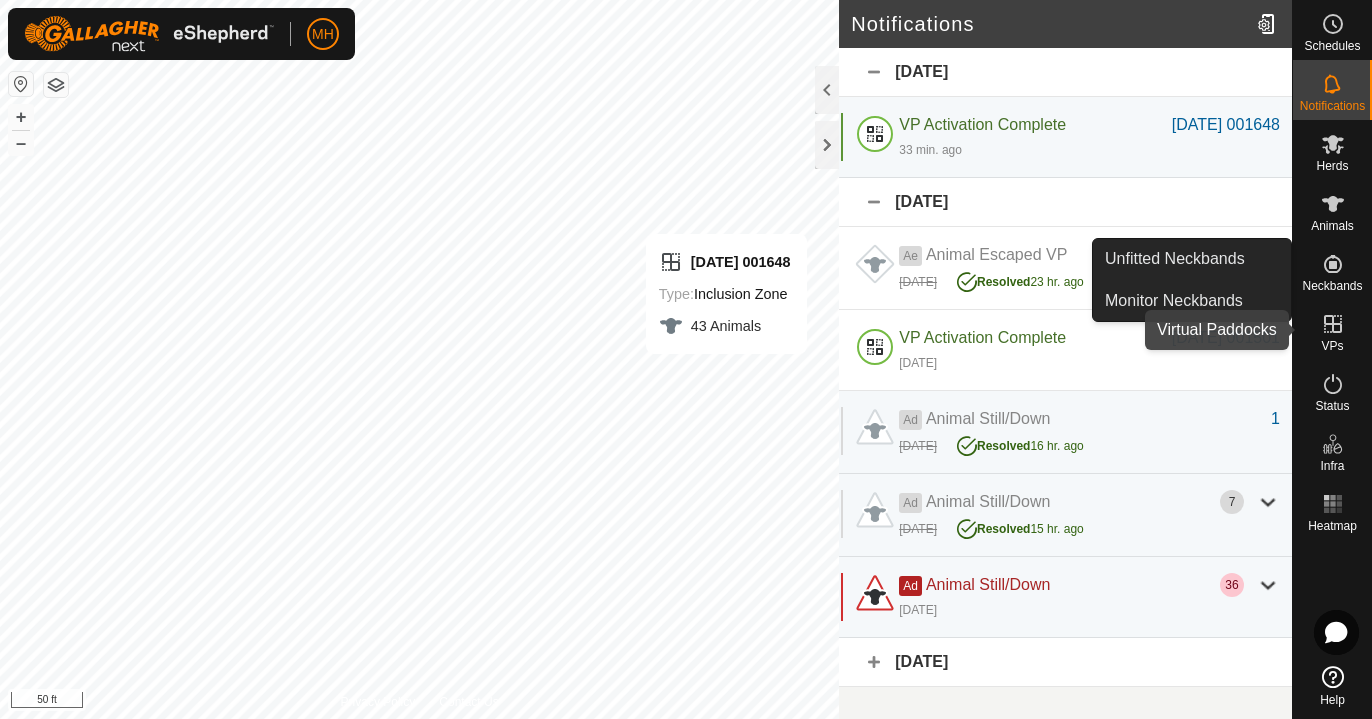 click 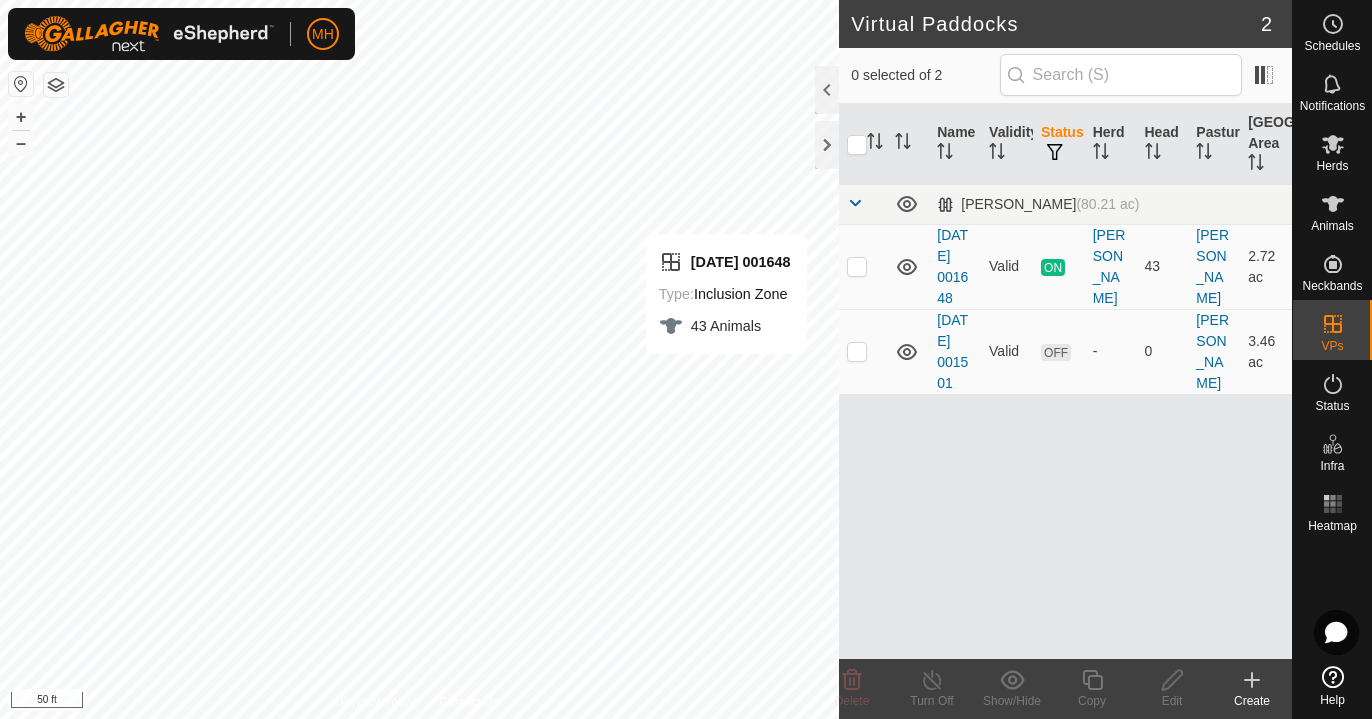 click 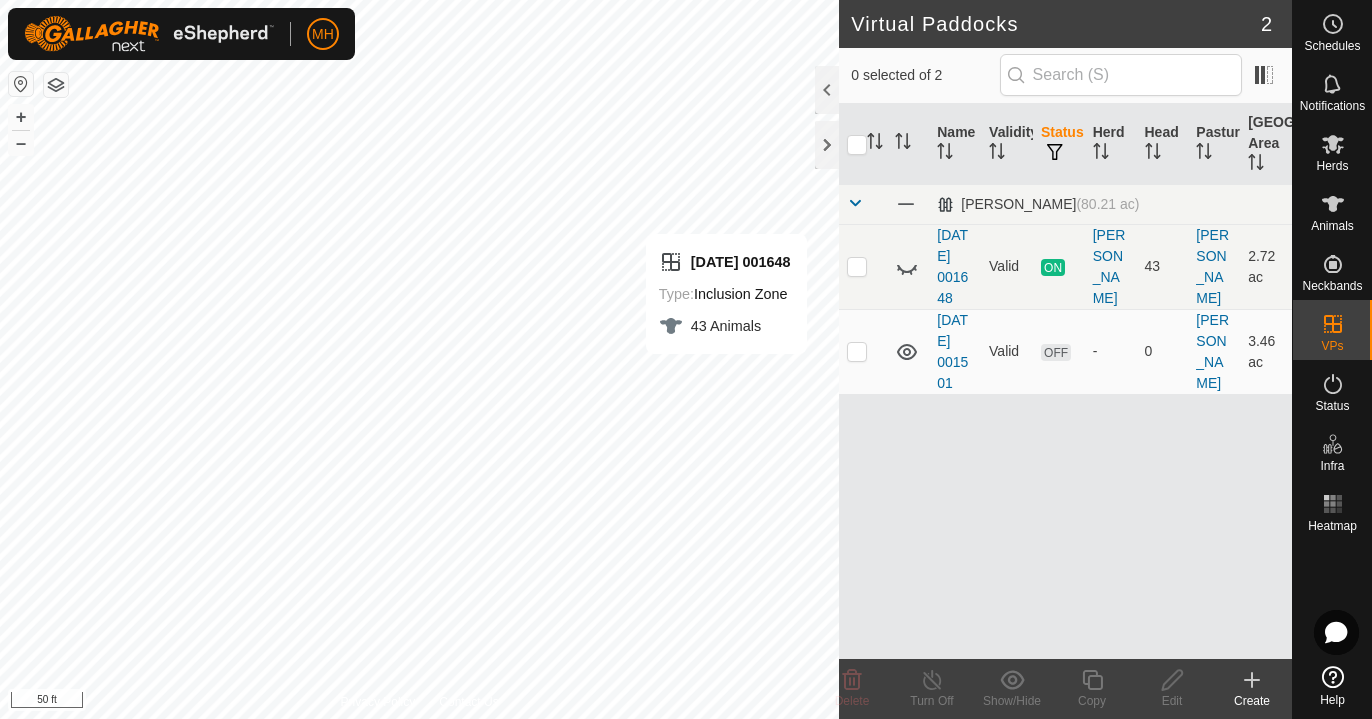 click 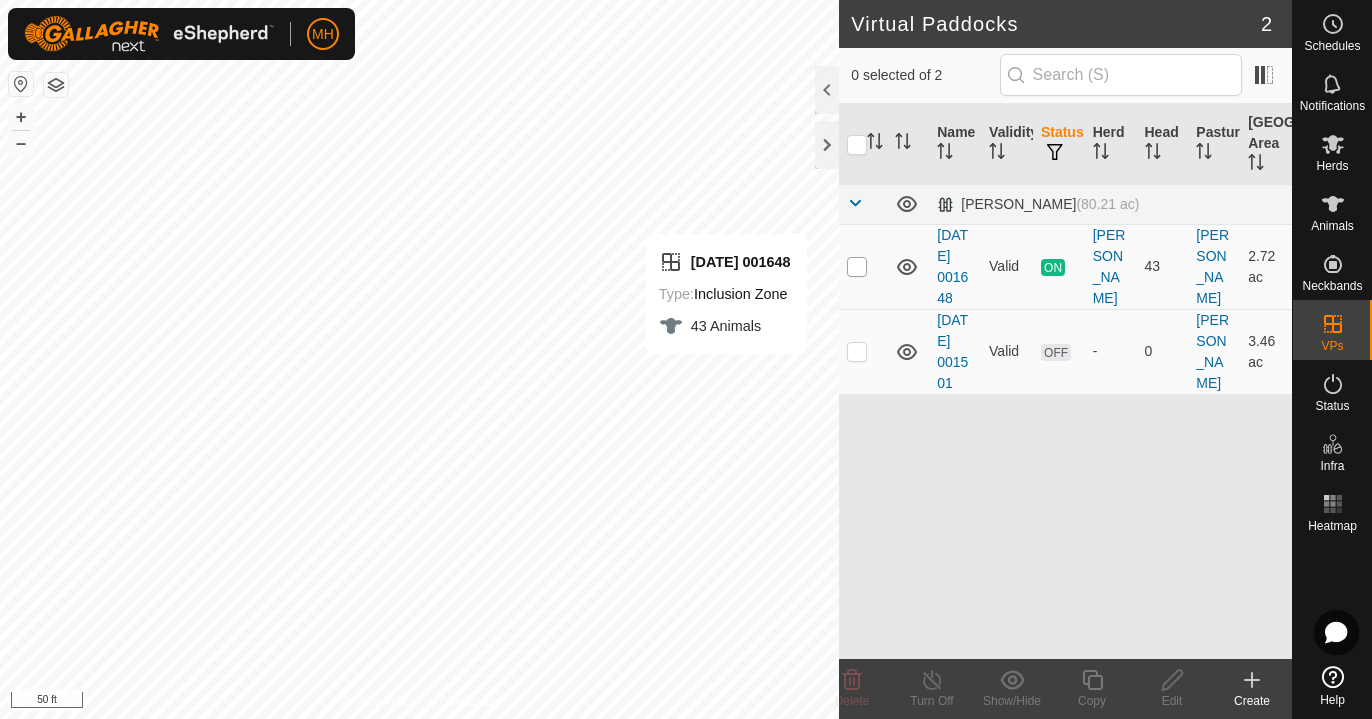 click at bounding box center [857, 267] 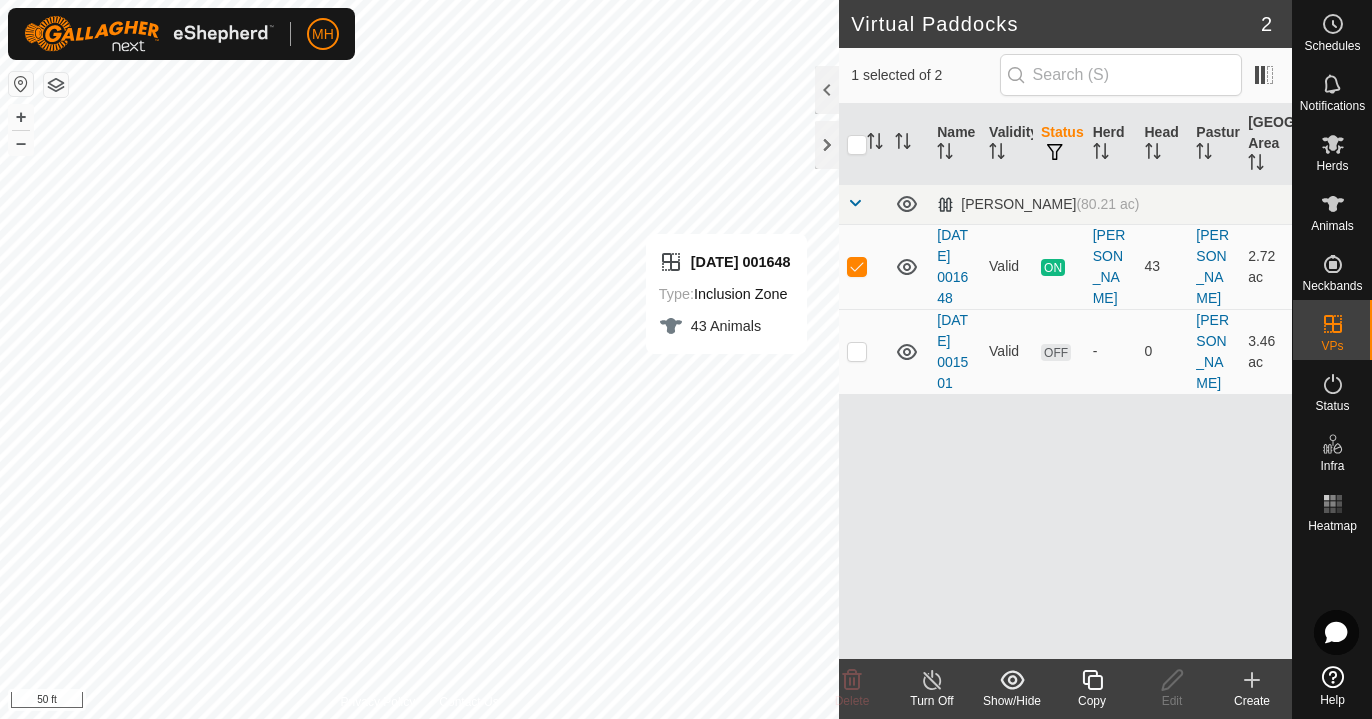 click on "Name   Validity   Status   Herd   Head   Pasture   [GEOGRAPHIC_DATA] Area   [PERSON_NAME]   (80.21 ac) [DATE] 001648  Valid  ON  [PERSON_NAME]   43   [PERSON_NAME]   2.72 ac  [DATE] 001501  Valid  OFF  -   0   [PERSON_NAME]   3.46 ac" at bounding box center [1065, 381] 